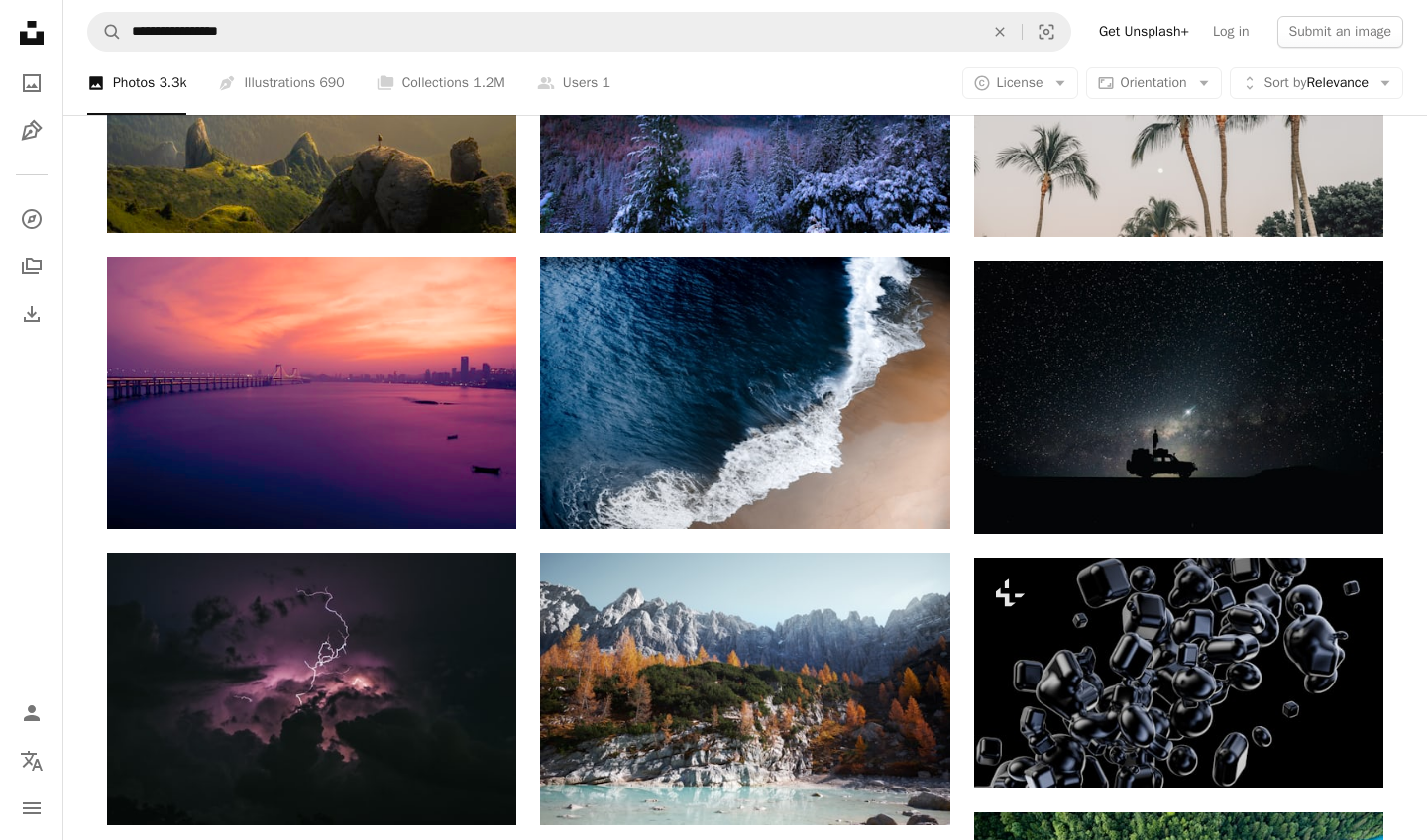 scroll, scrollTop: 862, scrollLeft: 0, axis: vertical 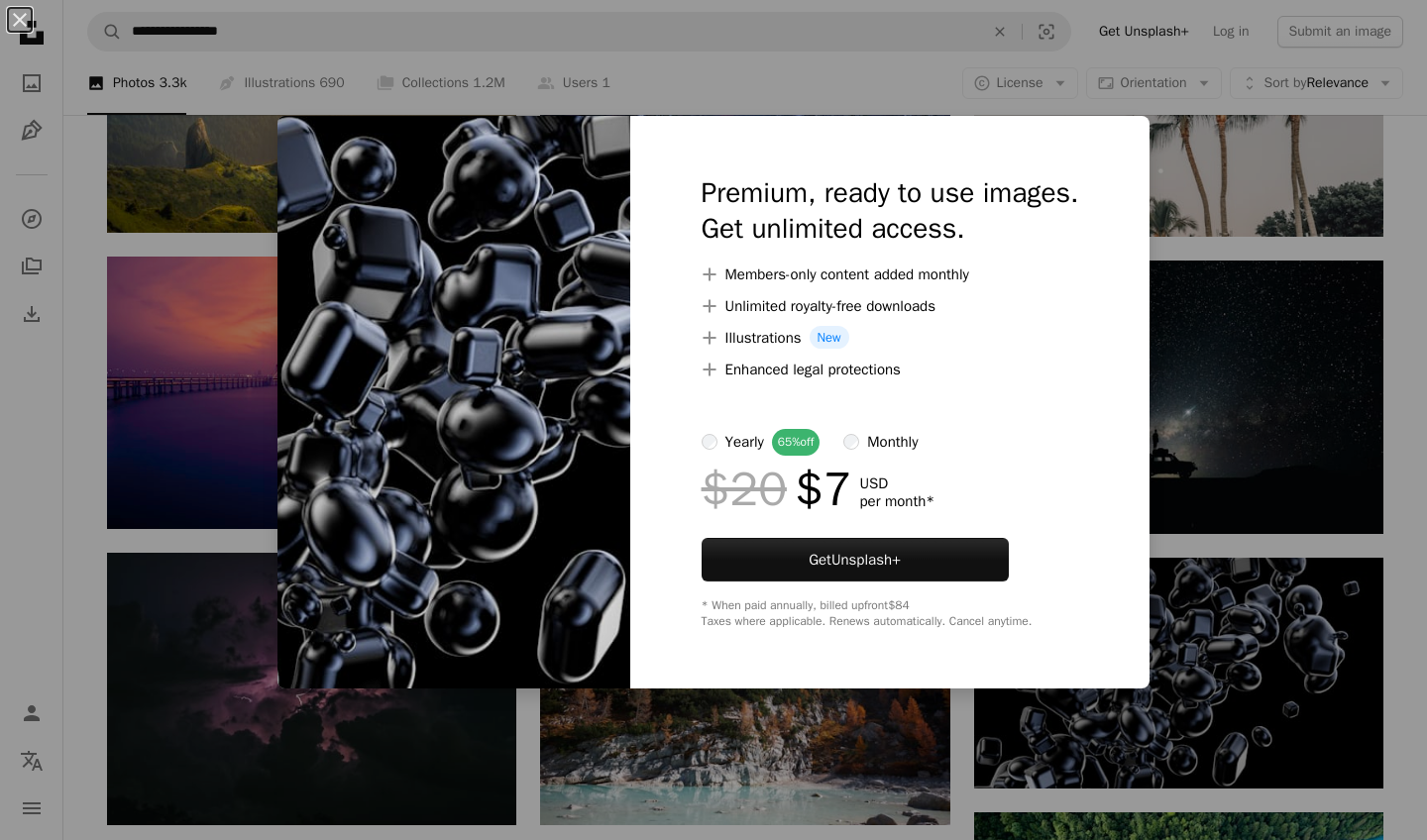click on "An X shape Premium, ready to use images. Get unlimited access. A plus sign Members-only content added monthly A plus sign Unlimited royalty-free downloads A plus sign Illustrations  New A plus sign Enhanced legal protections yearly 65%  off monthly $20   $7 USD per month * Get  Unsplash+ * When paid annually, billed upfront  $84 Taxes where applicable. Renews automatically. Cancel anytime." at bounding box center [714, 420] 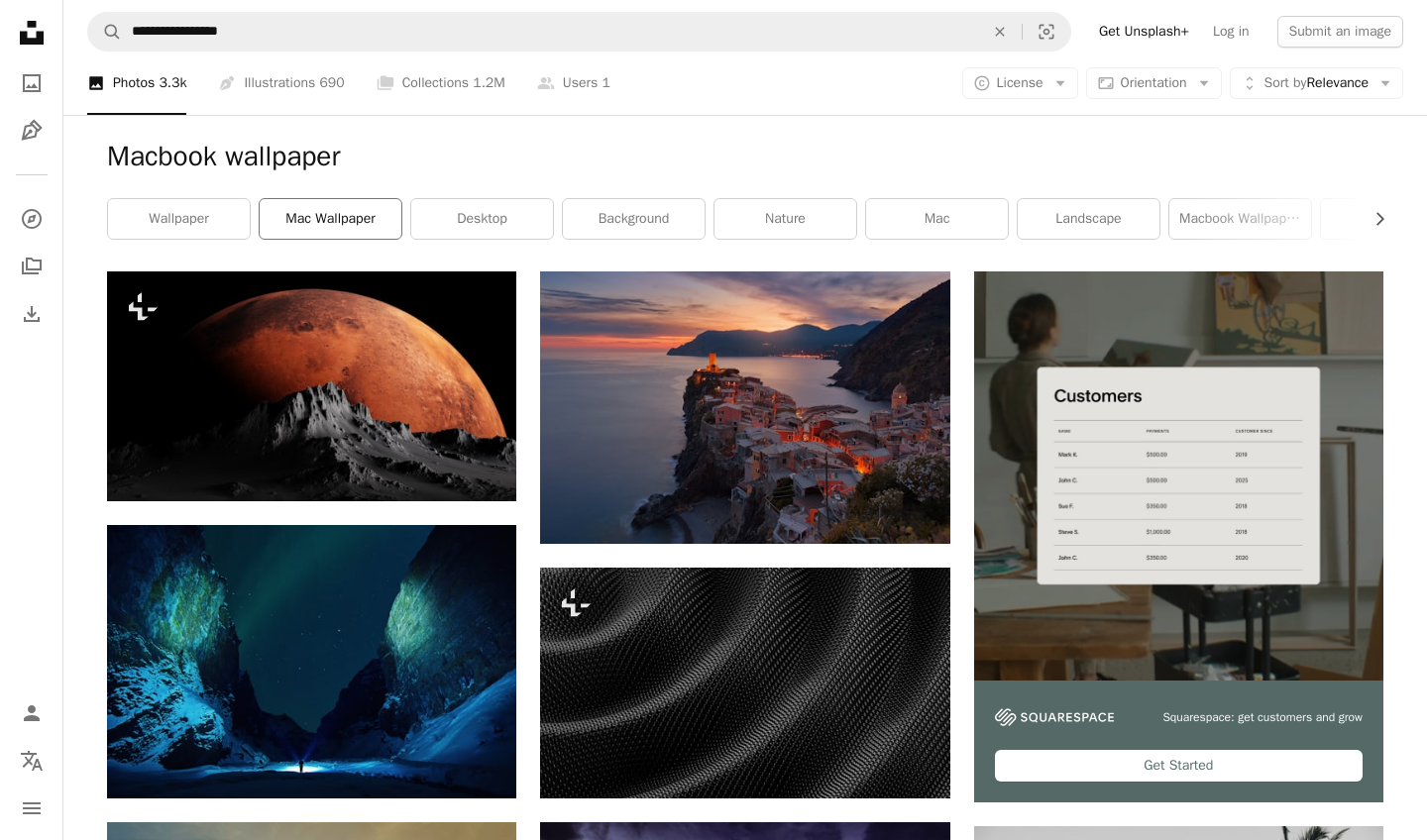 scroll, scrollTop: 0, scrollLeft: 0, axis: both 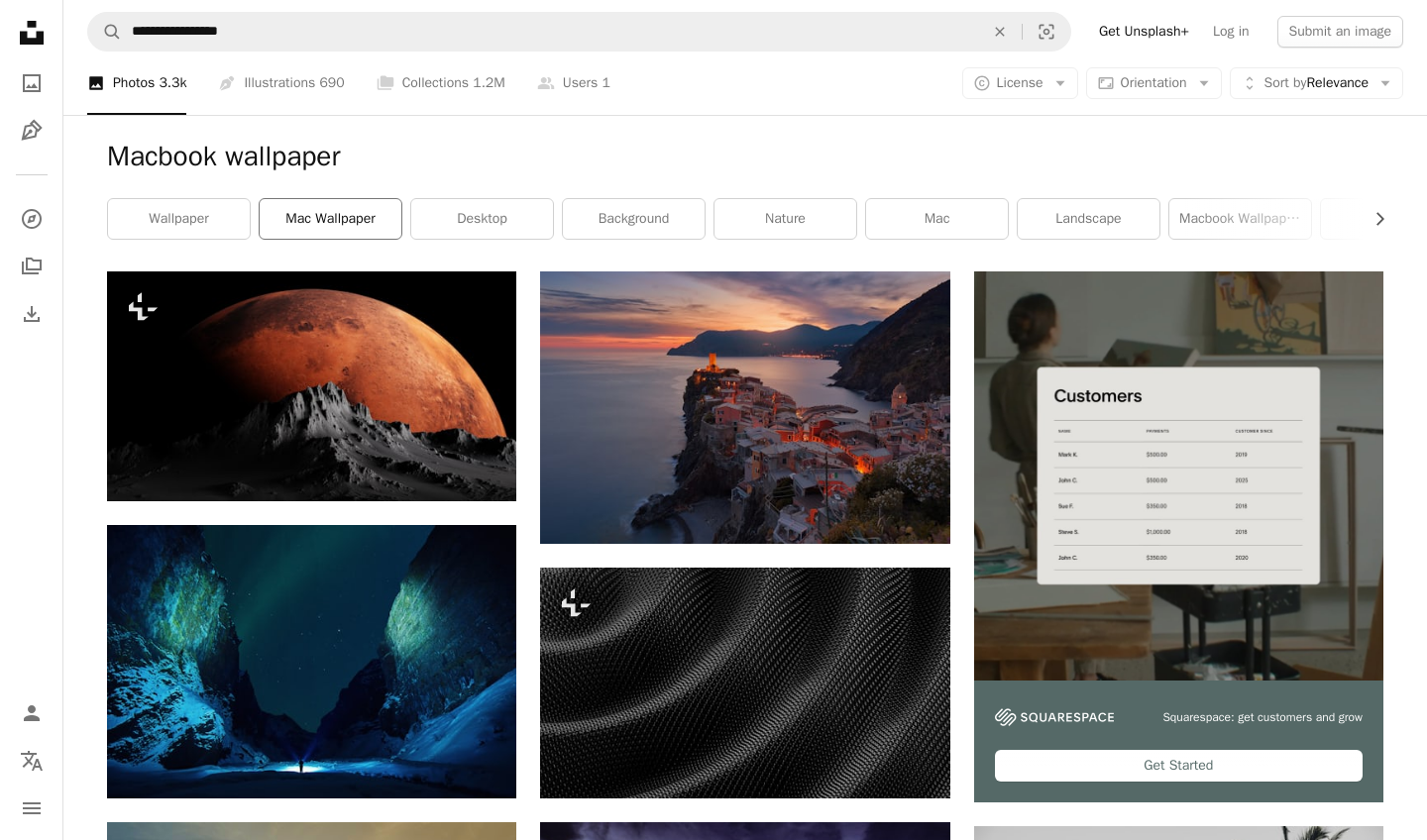 click on "mac wallpaper" at bounding box center [330, 219] 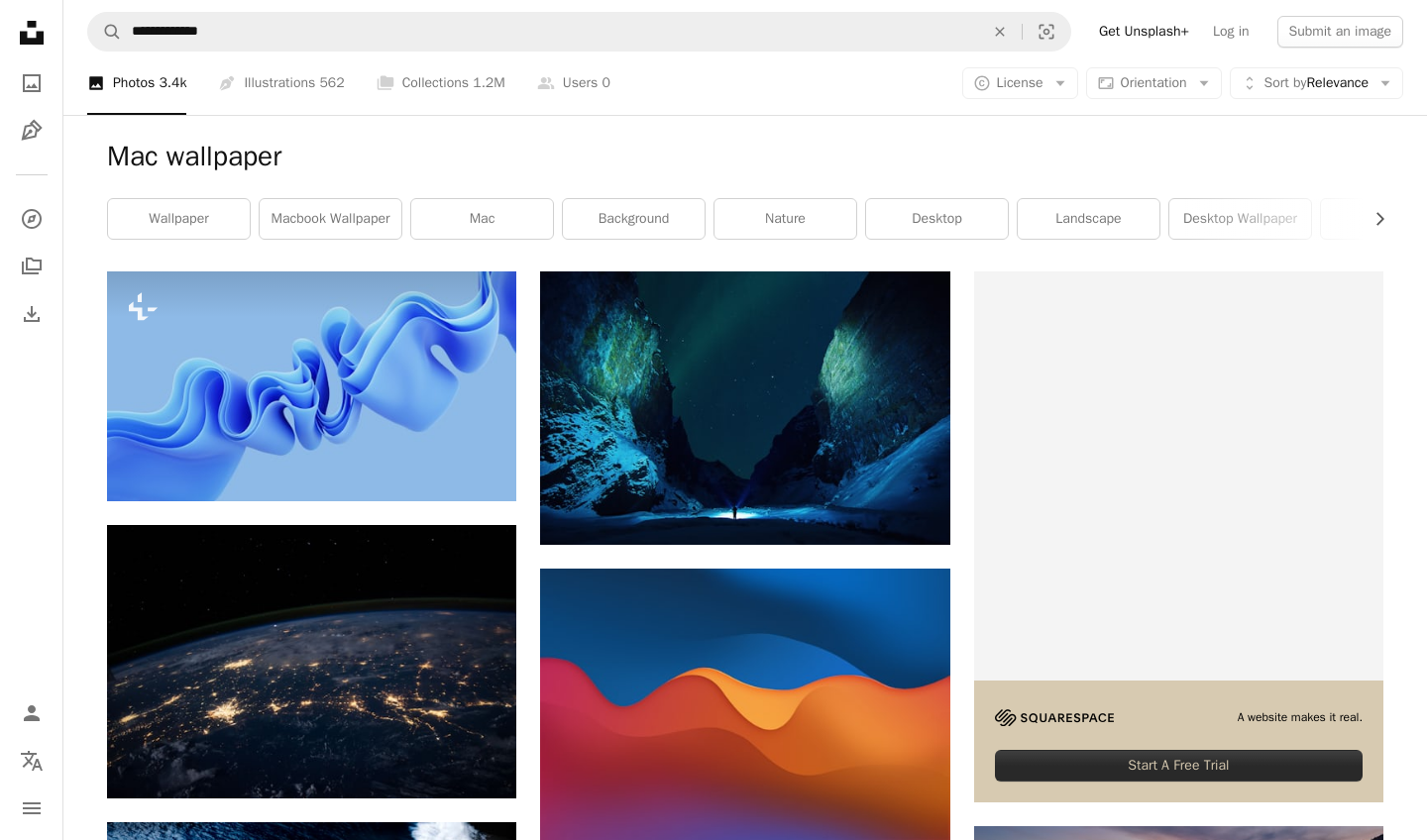 scroll, scrollTop: 0, scrollLeft: 0, axis: both 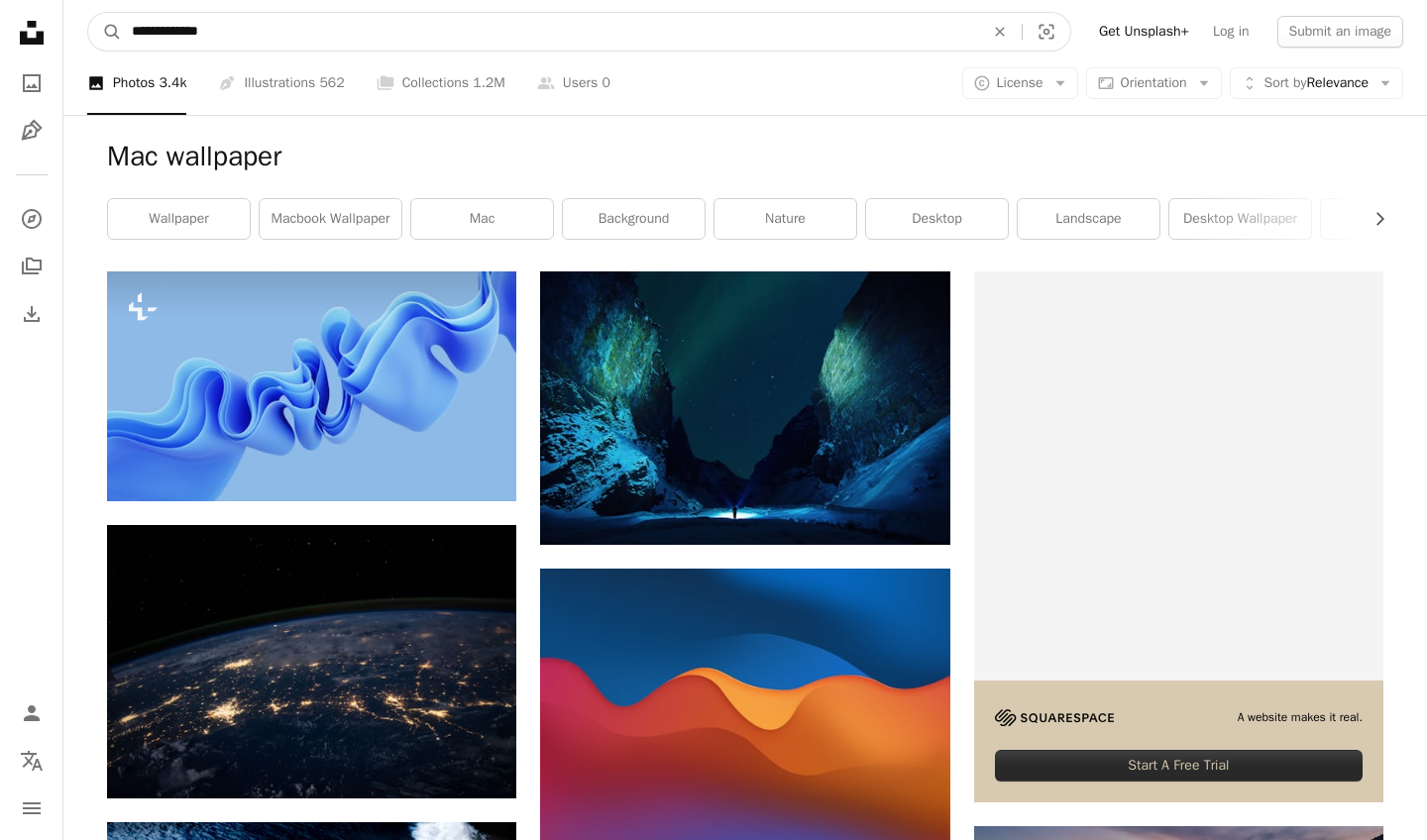 click on "**********" at bounding box center (550, 32) 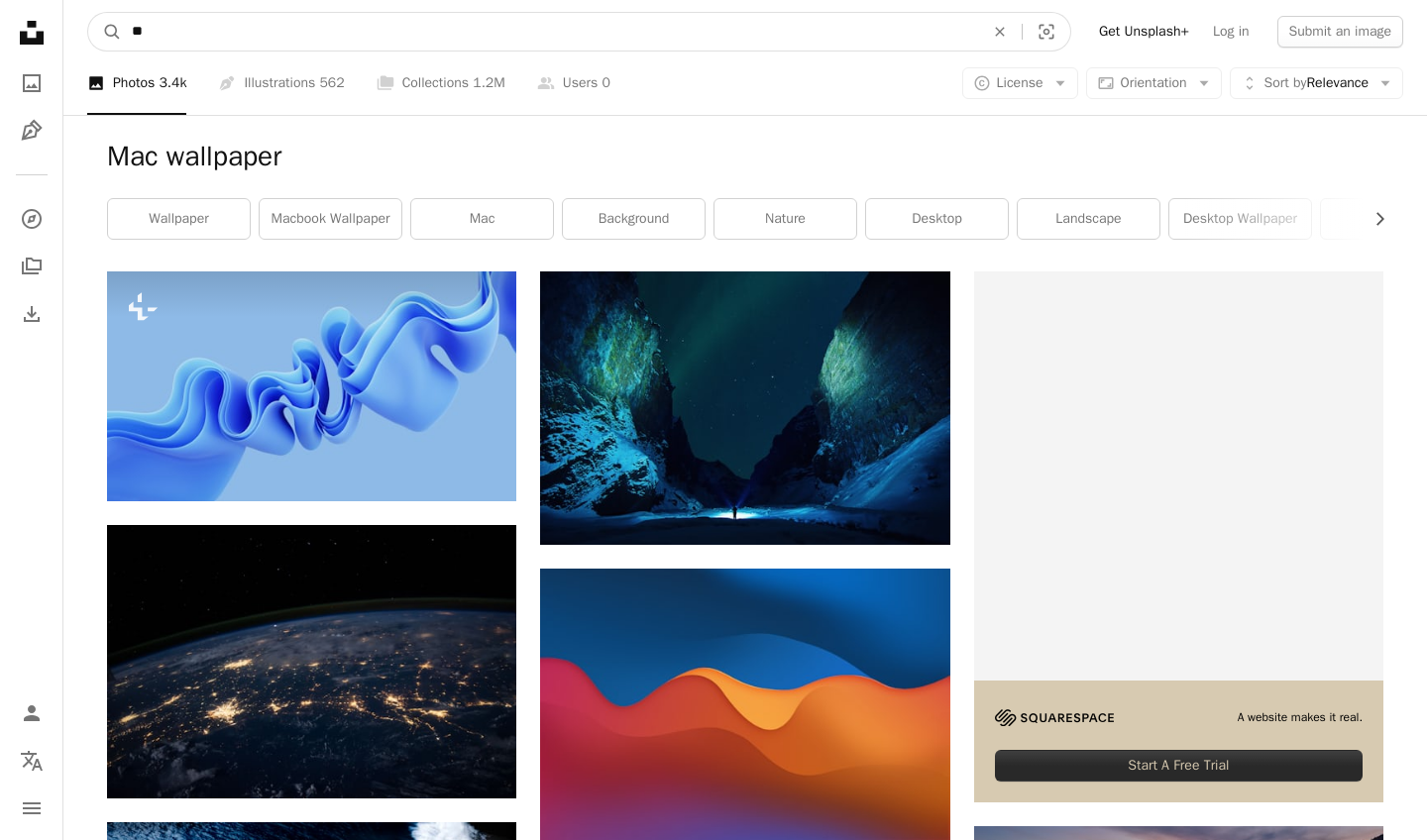 type on "*" 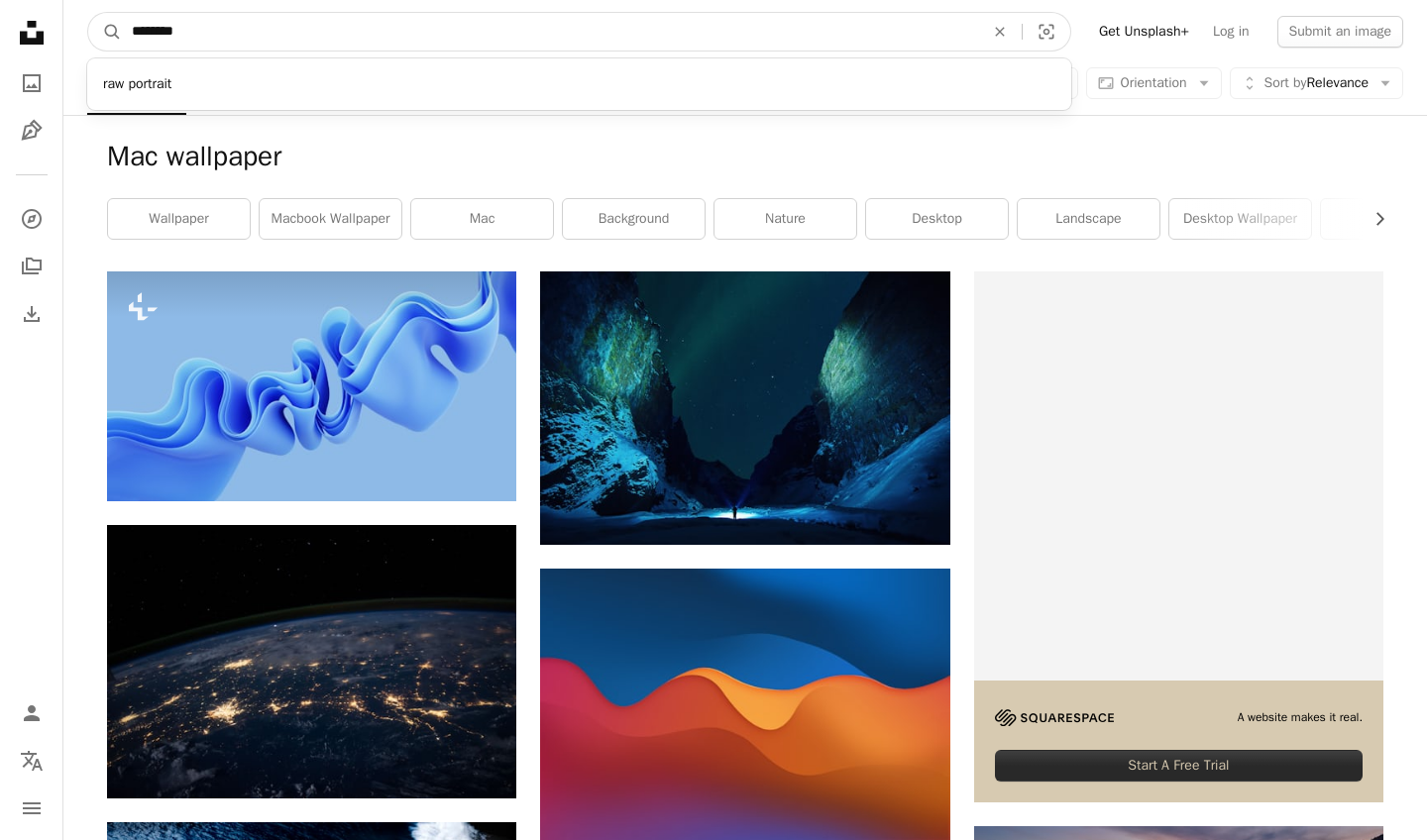 type on "********" 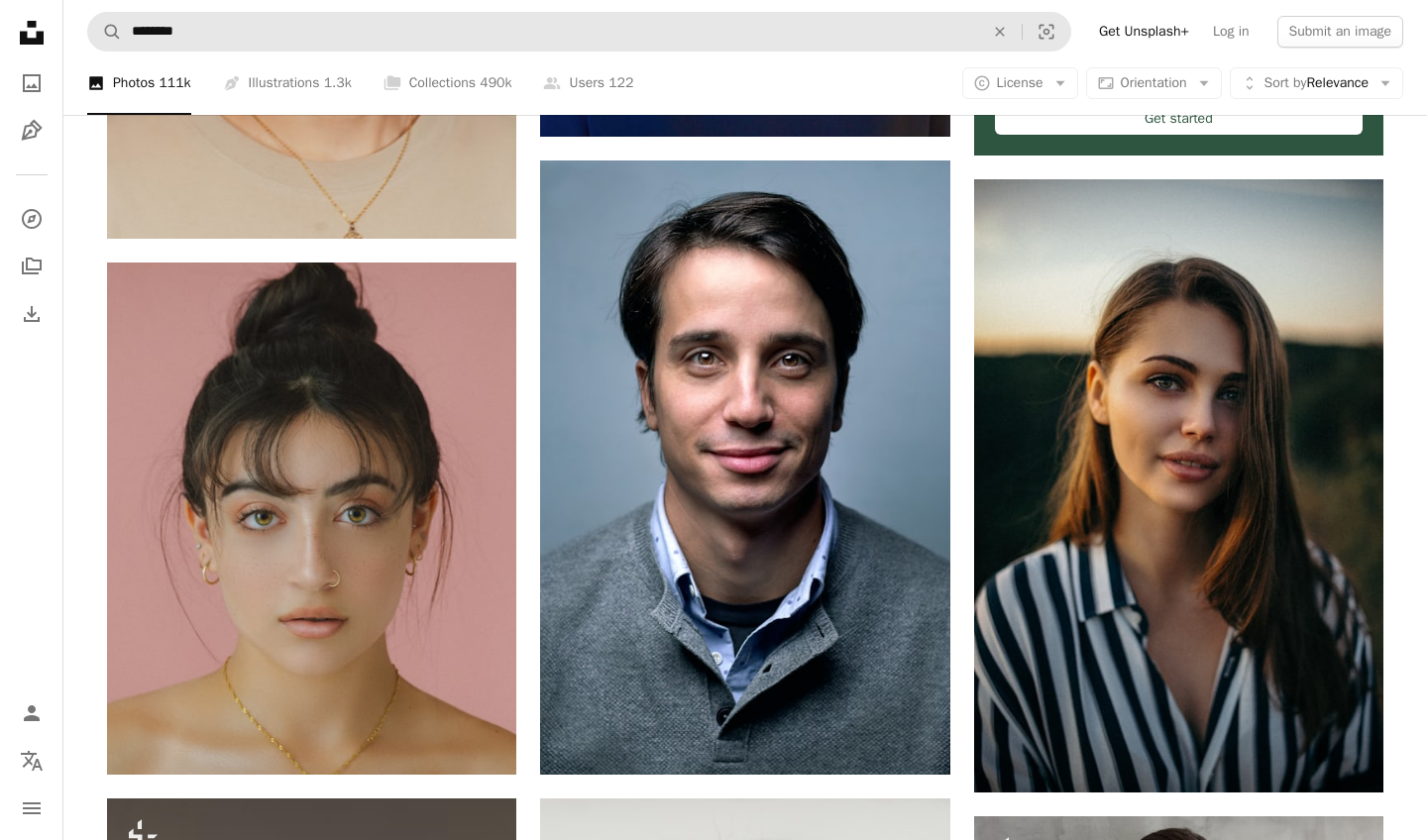 scroll, scrollTop: 605, scrollLeft: 0, axis: vertical 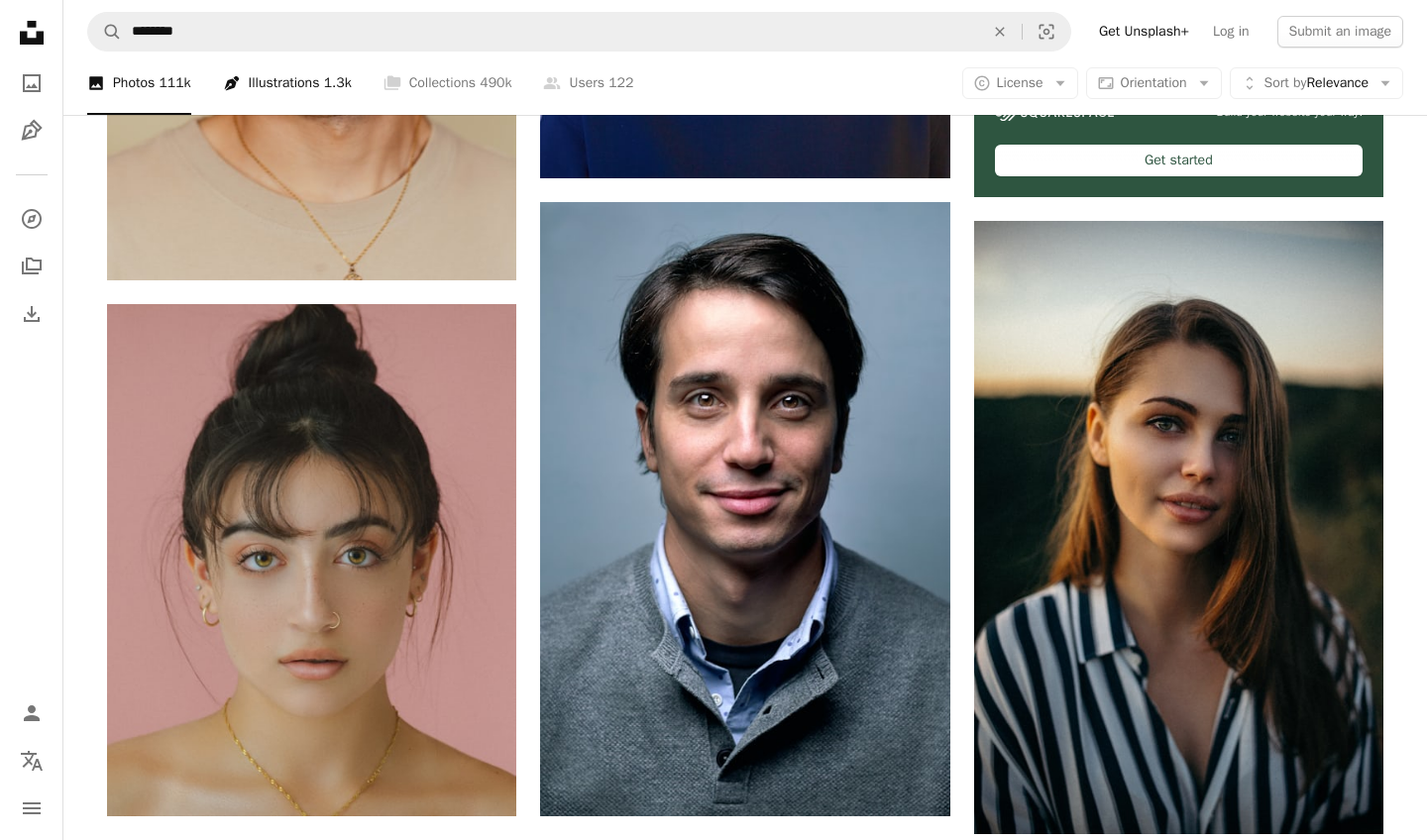 click on "Pen Tool Illustrations   1.3k" at bounding box center (287, 83) 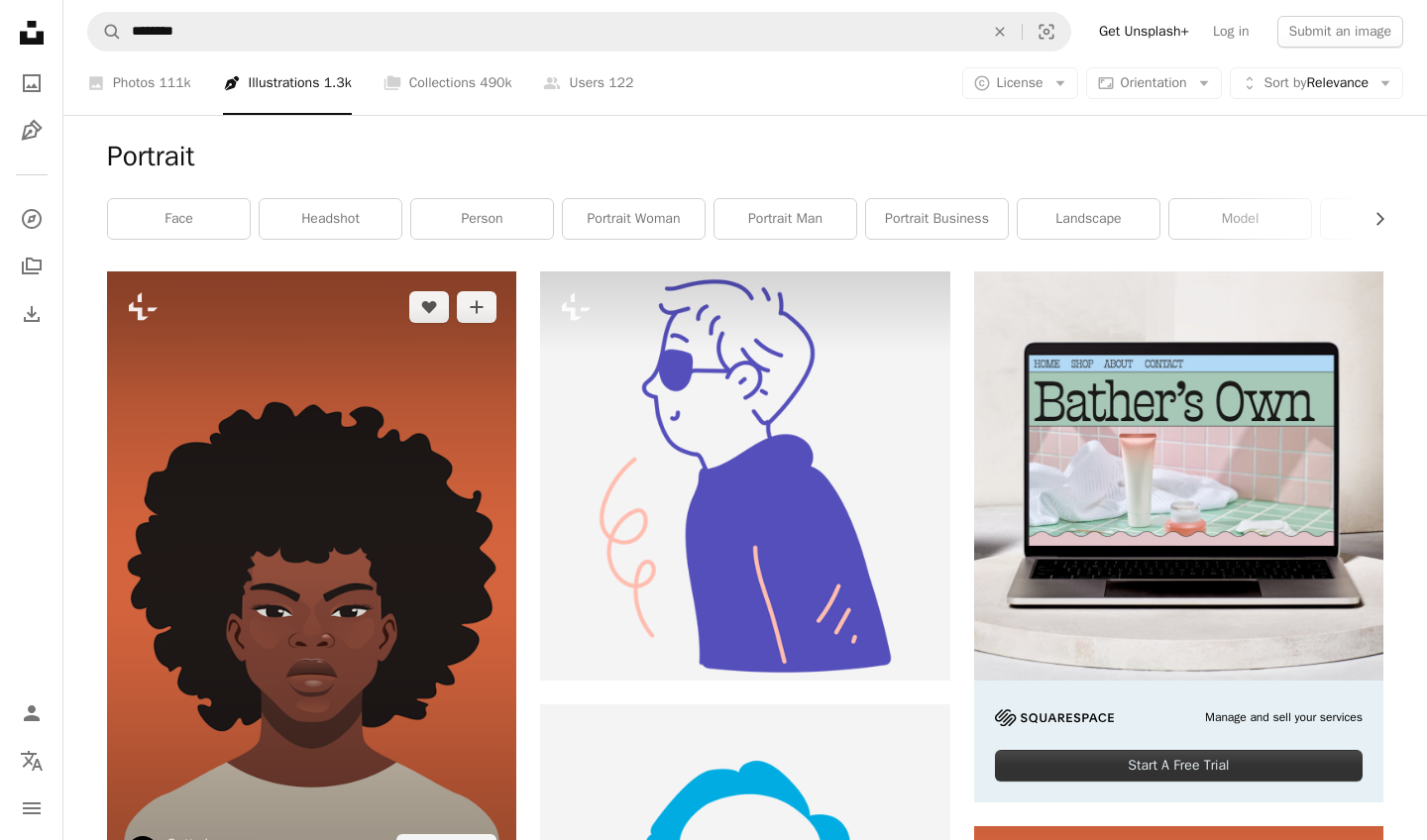 scroll, scrollTop: 0, scrollLeft: 0, axis: both 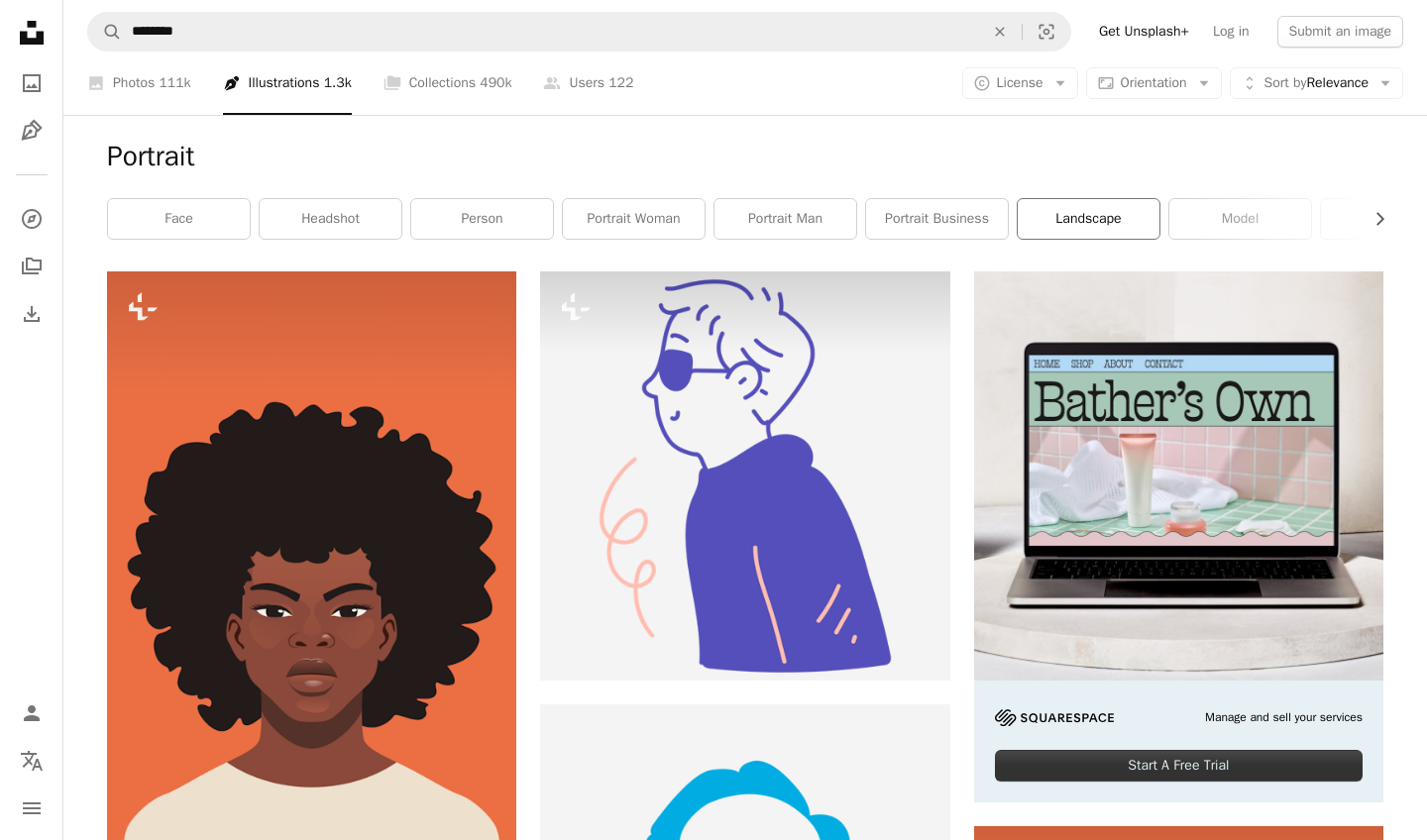 click on "landscape" at bounding box center [1088, 219] 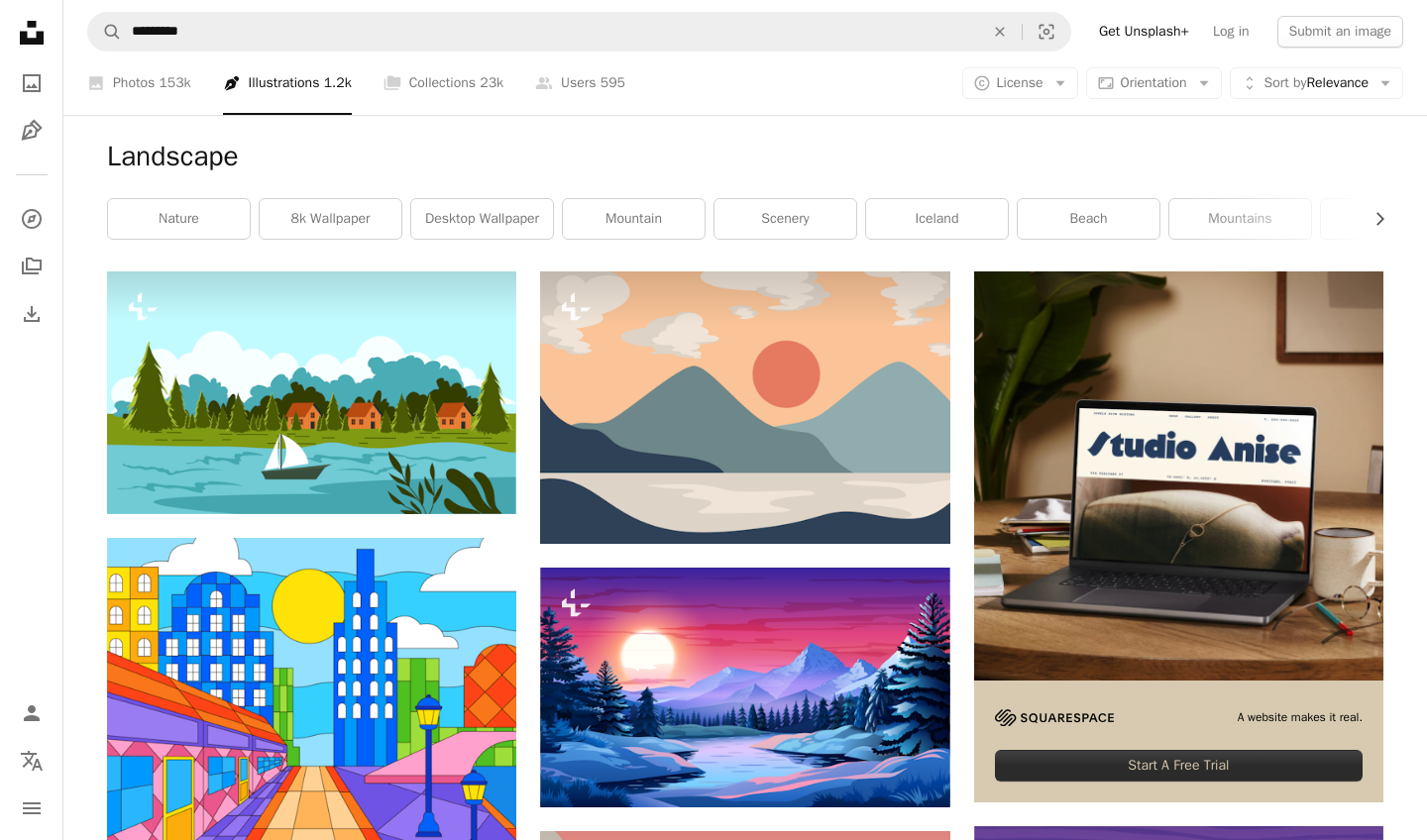 scroll, scrollTop: 0, scrollLeft: 0, axis: both 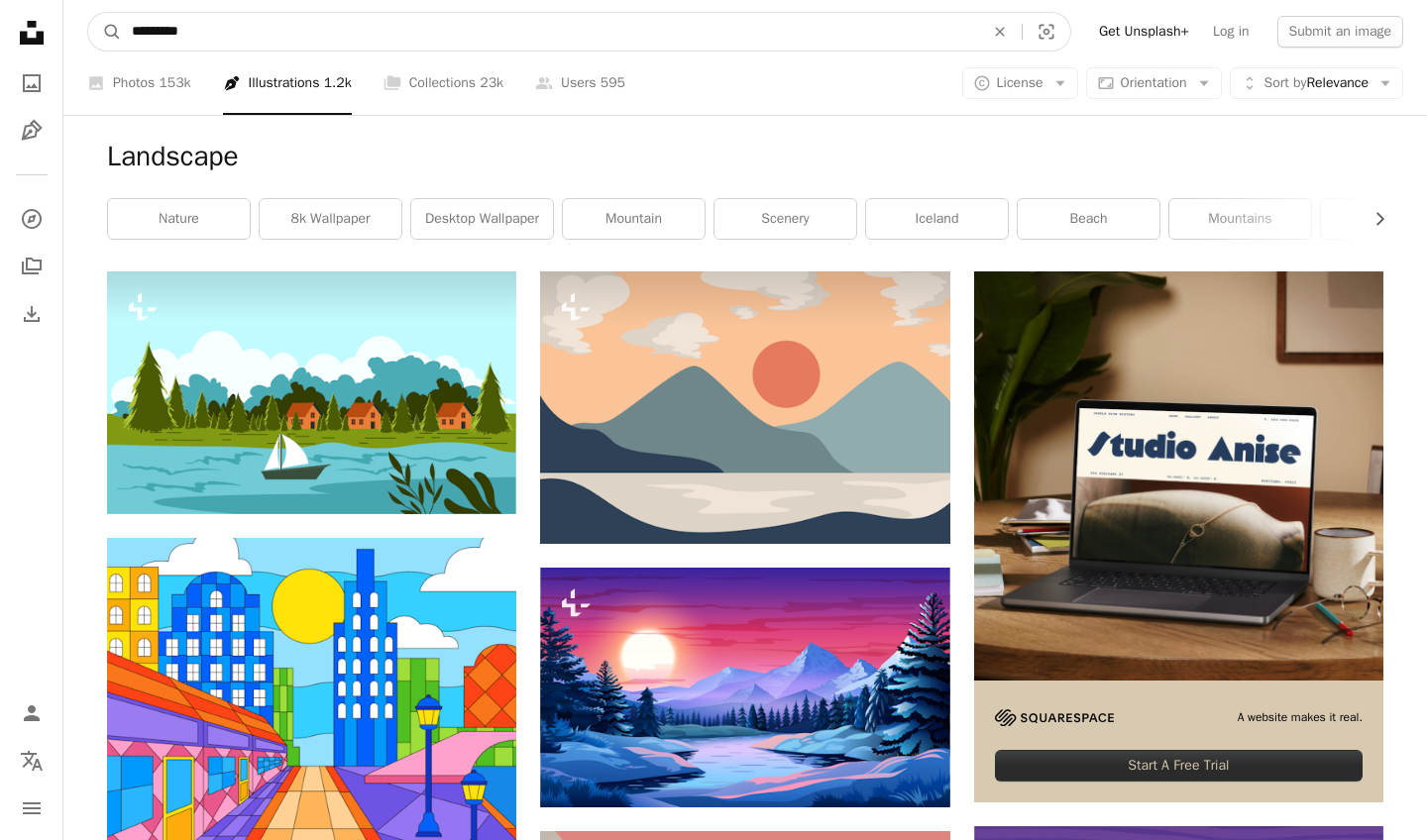 click on "*********" at bounding box center (550, 32) 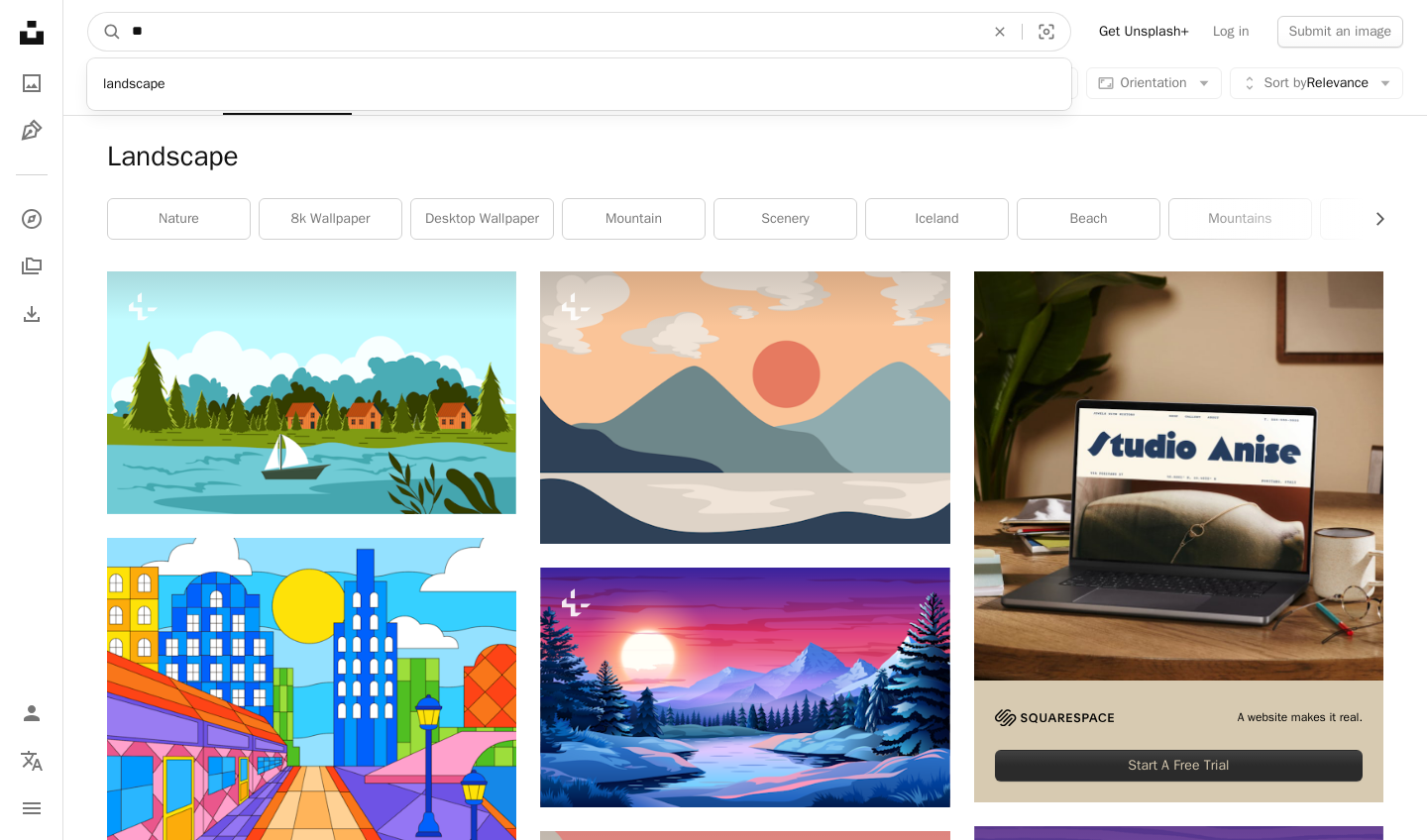type on "*" 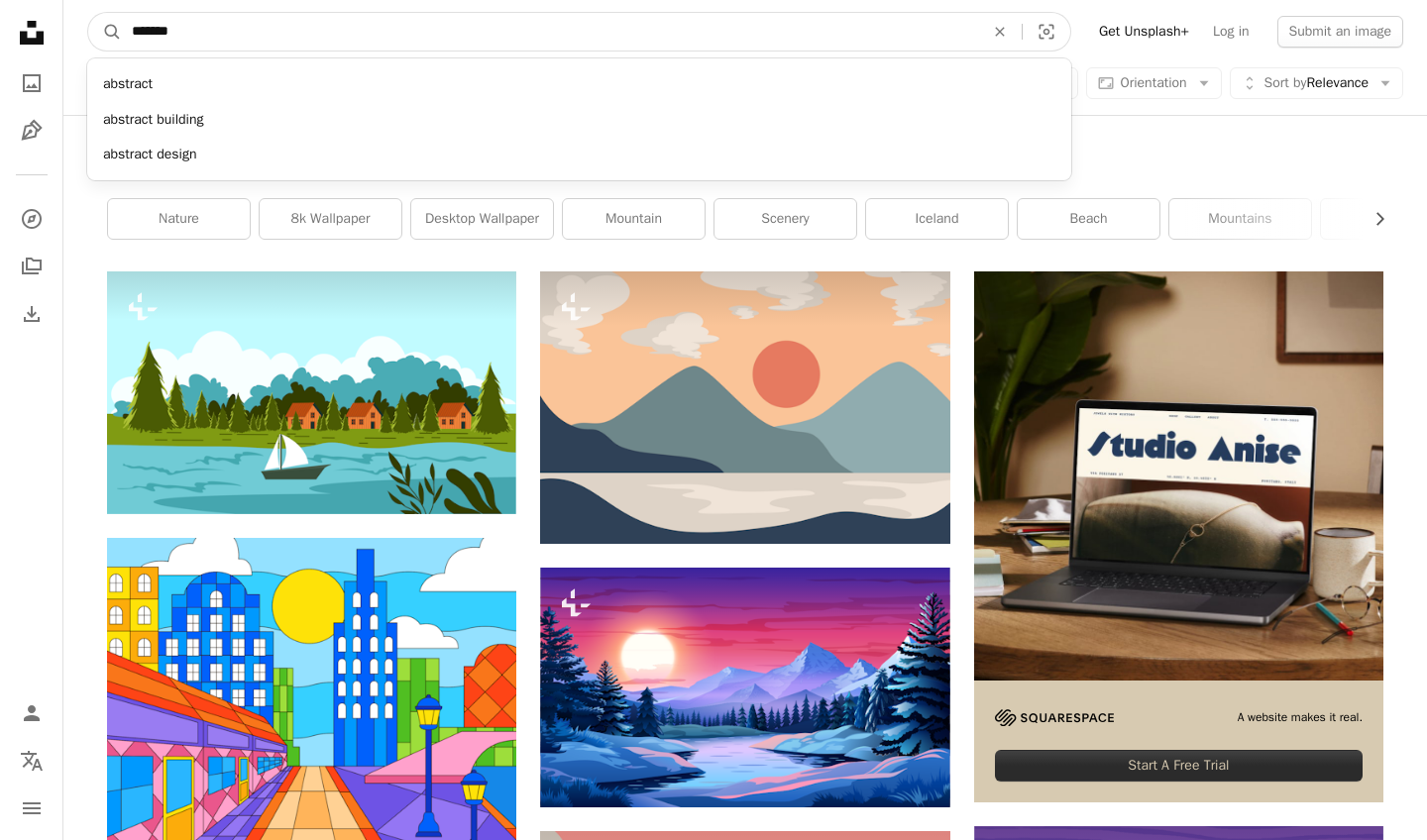 type on "*******" 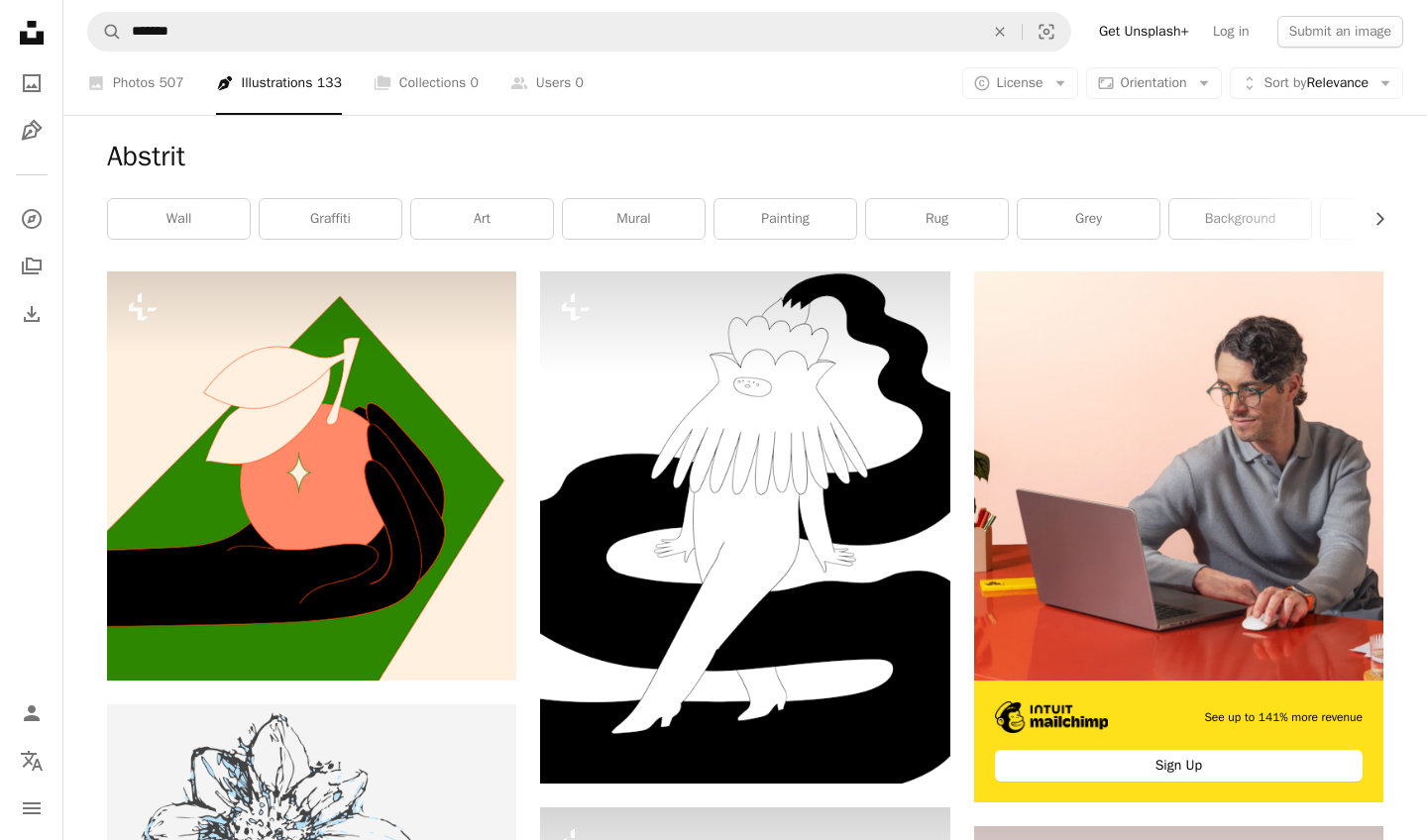 scroll, scrollTop: 0, scrollLeft: 0, axis: both 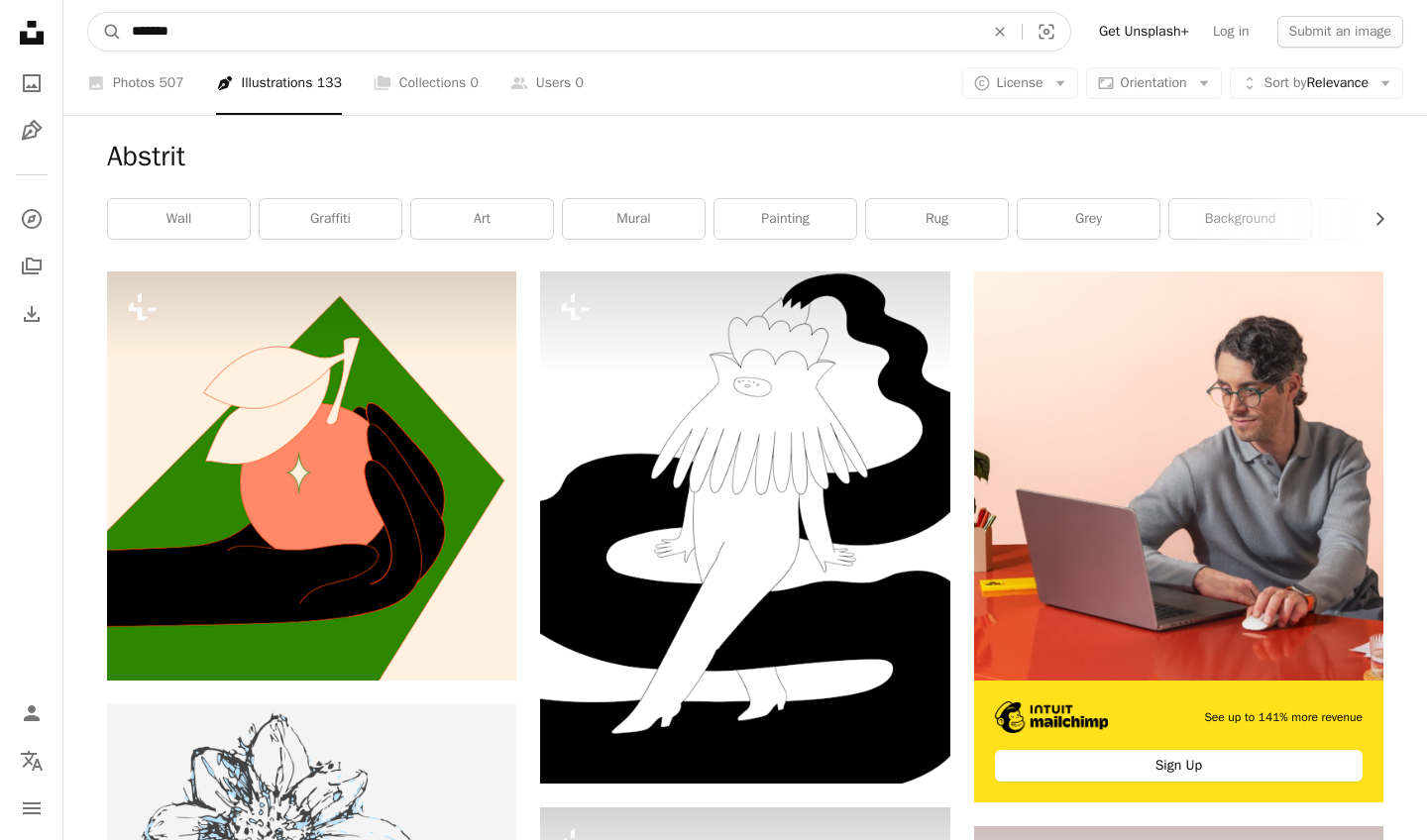 click on "*******" at bounding box center (550, 32) 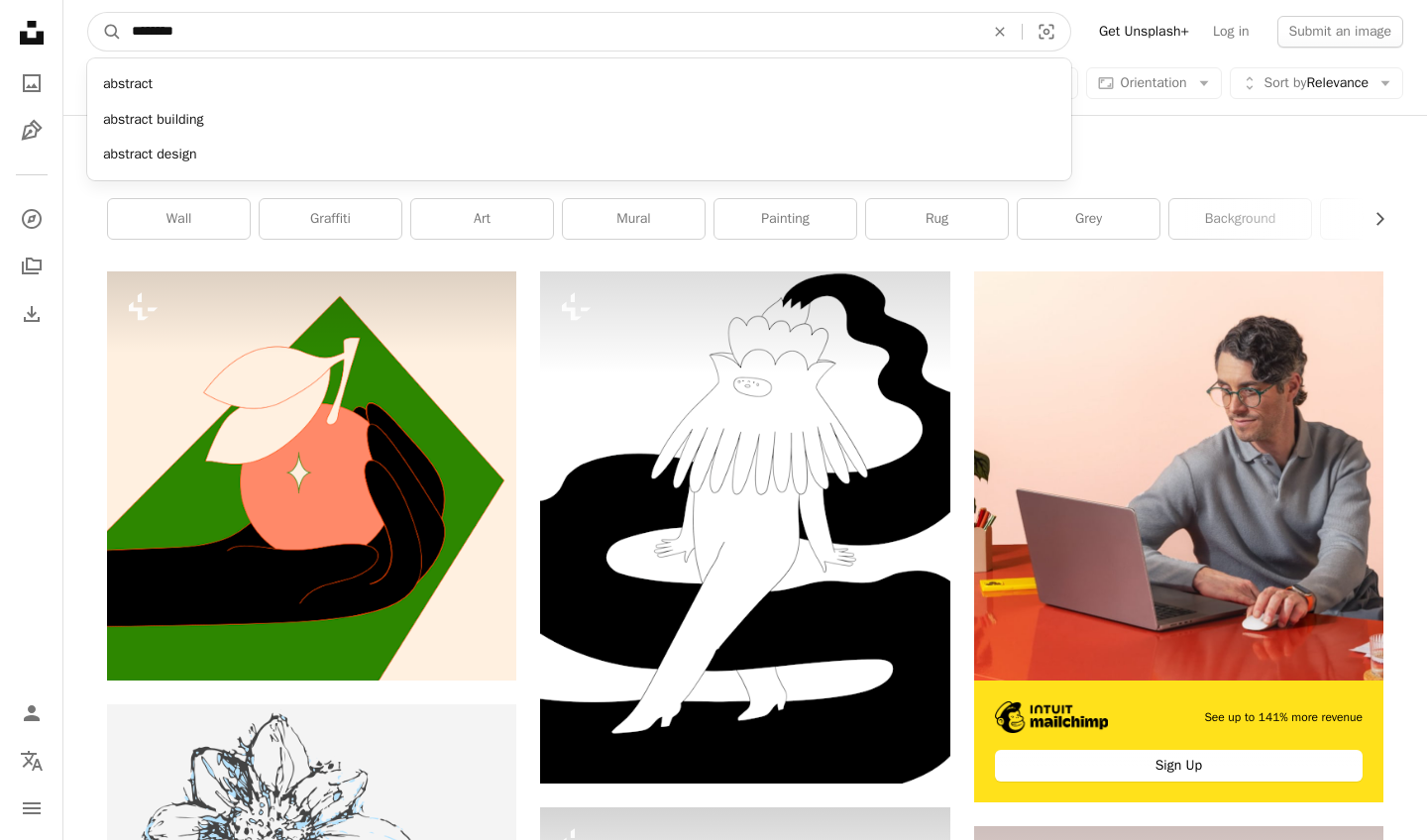 type on "********" 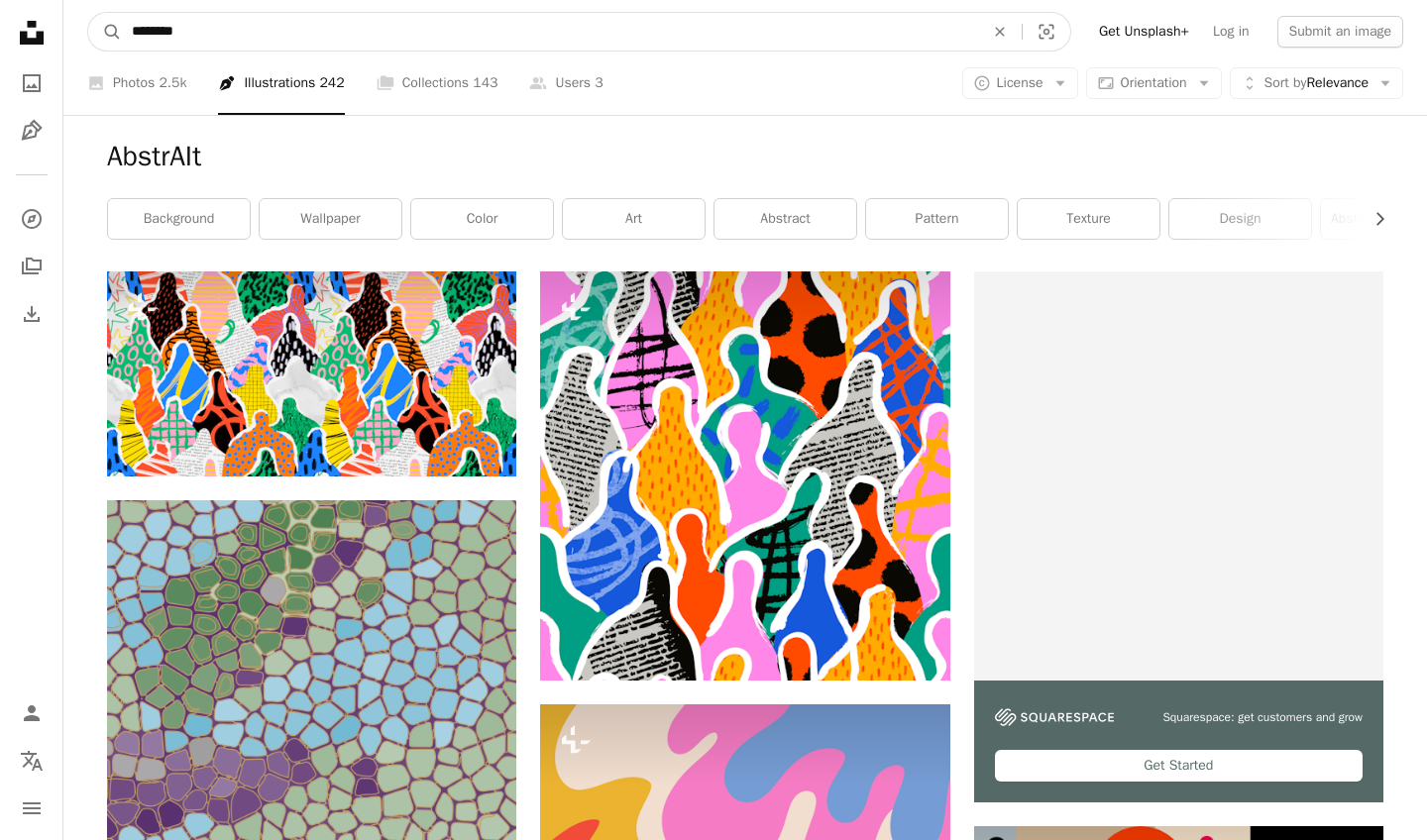 click on "********" at bounding box center [550, 32] 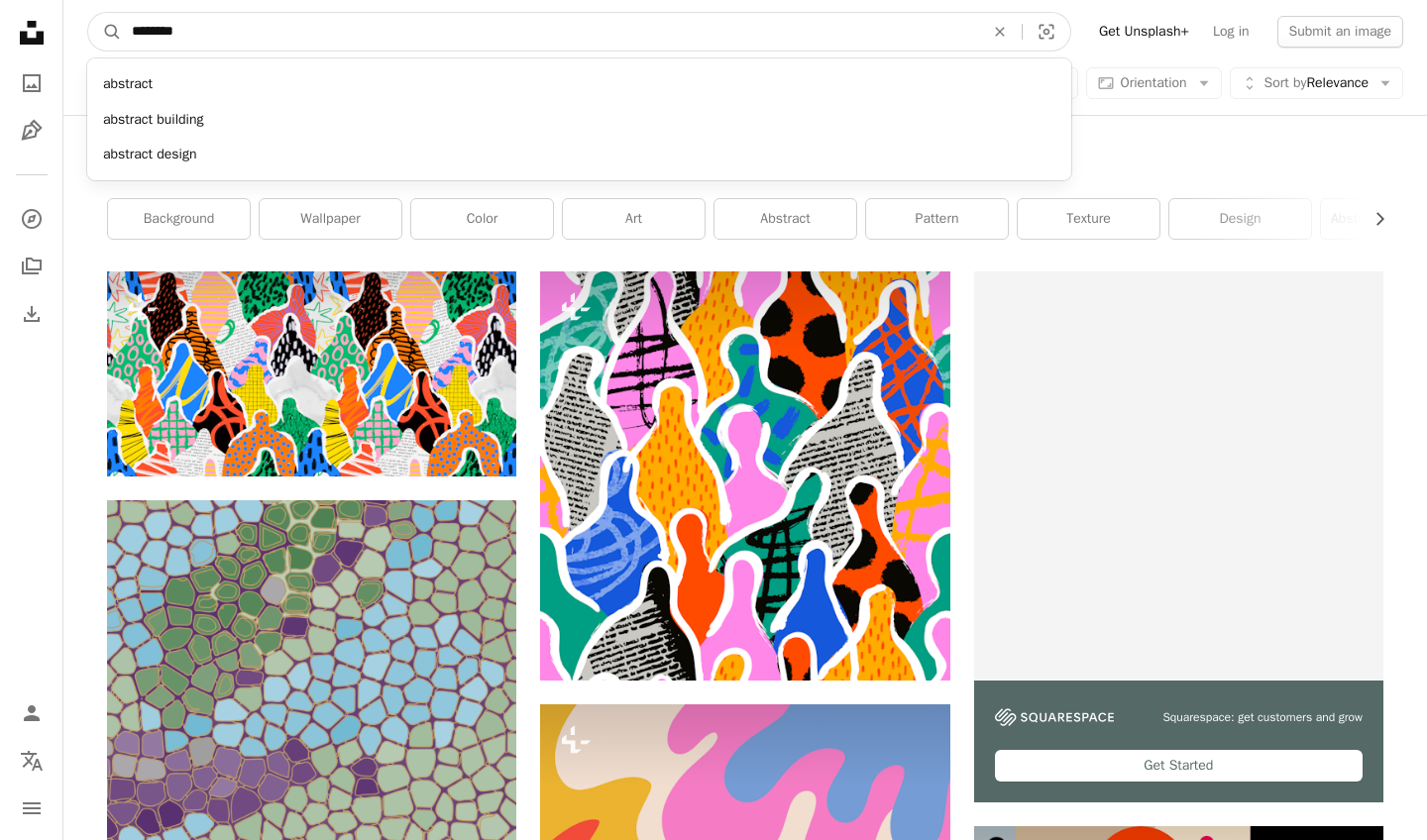 type on "********" 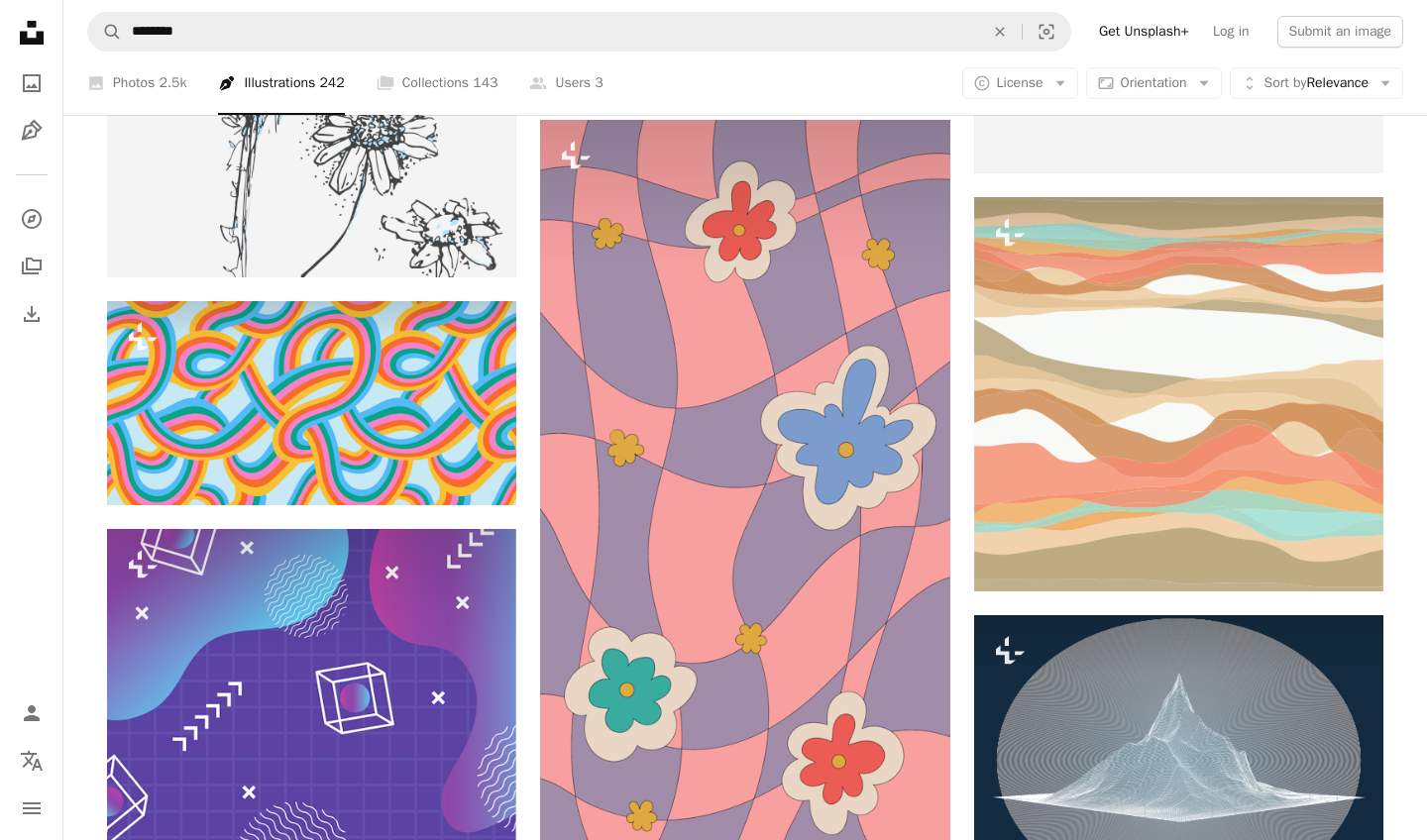 scroll, scrollTop: 1728, scrollLeft: 0, axis: vertical 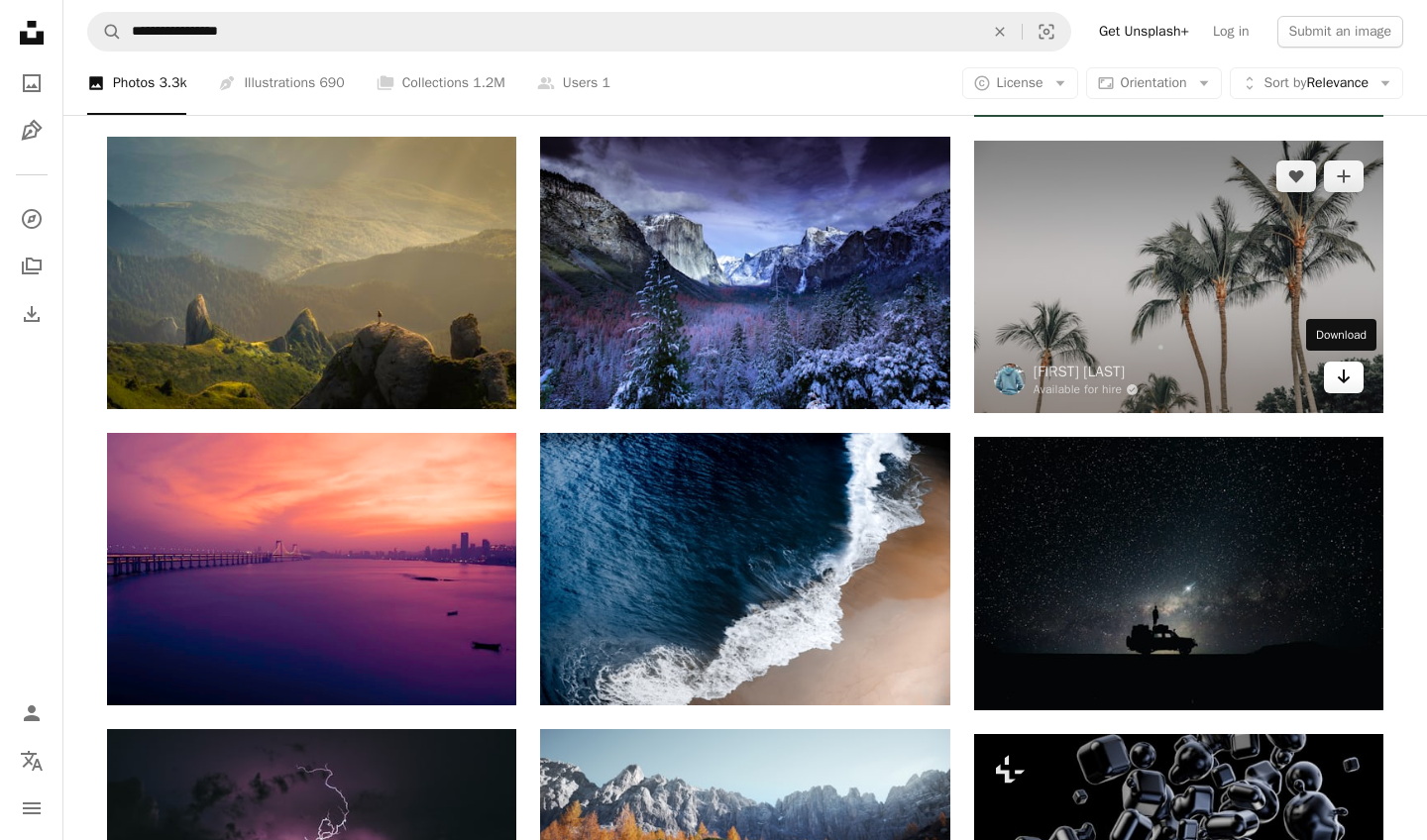 click on "Arrow pointing down" at bounding box center [1344, 377] 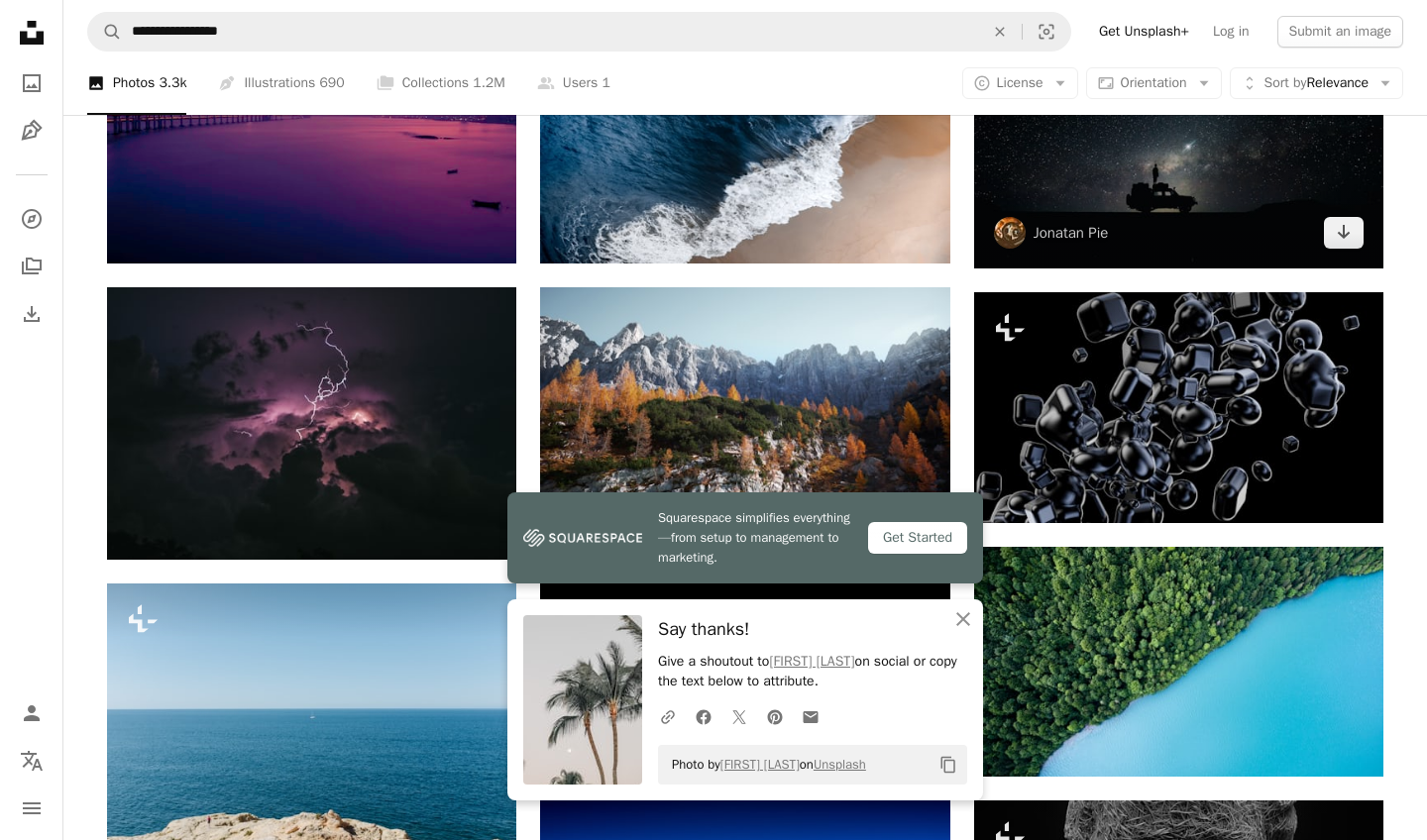scroll, scrollTop: 1129, scrollLeft: 0, axis: vertical 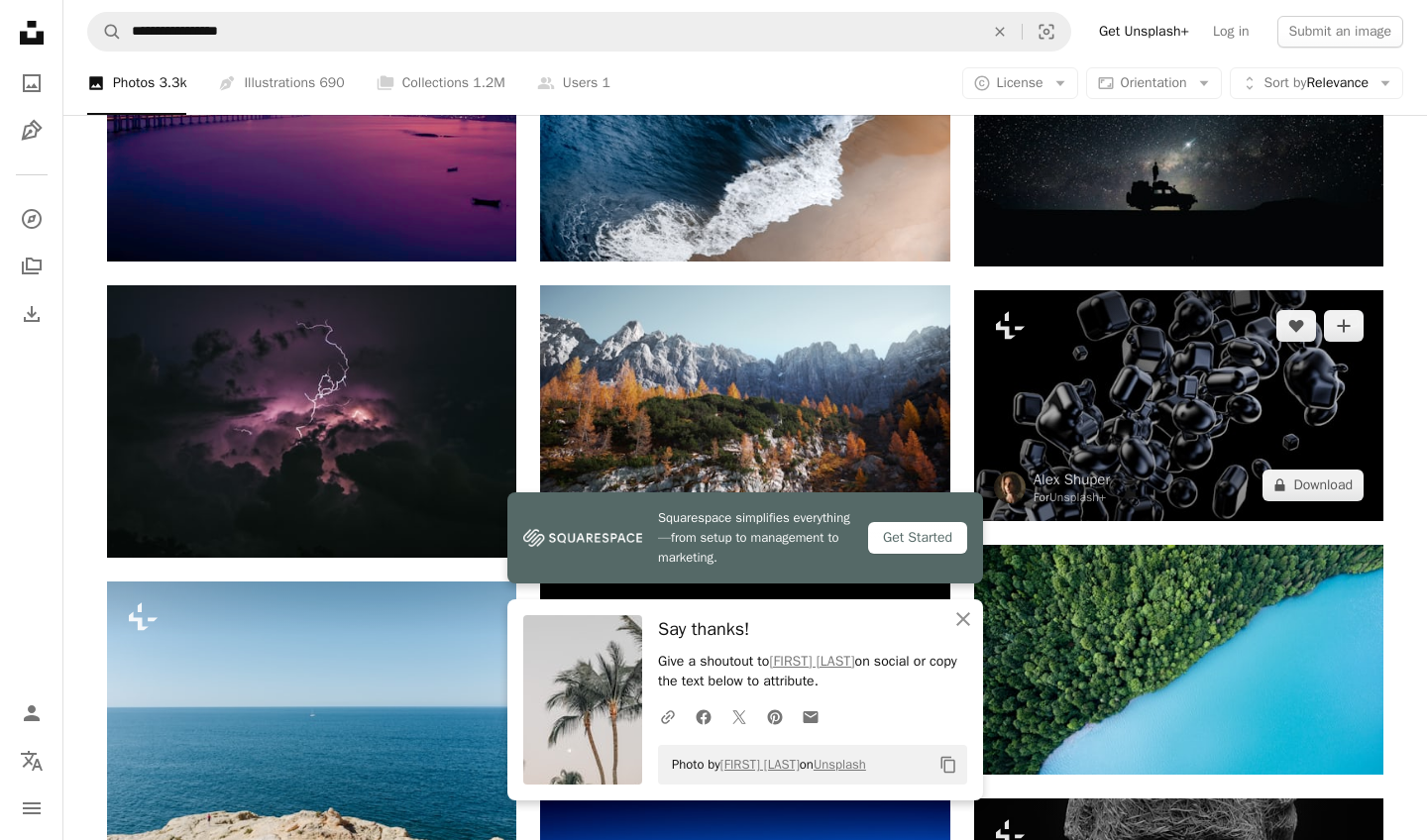 click at bounding box center (1178, 405) 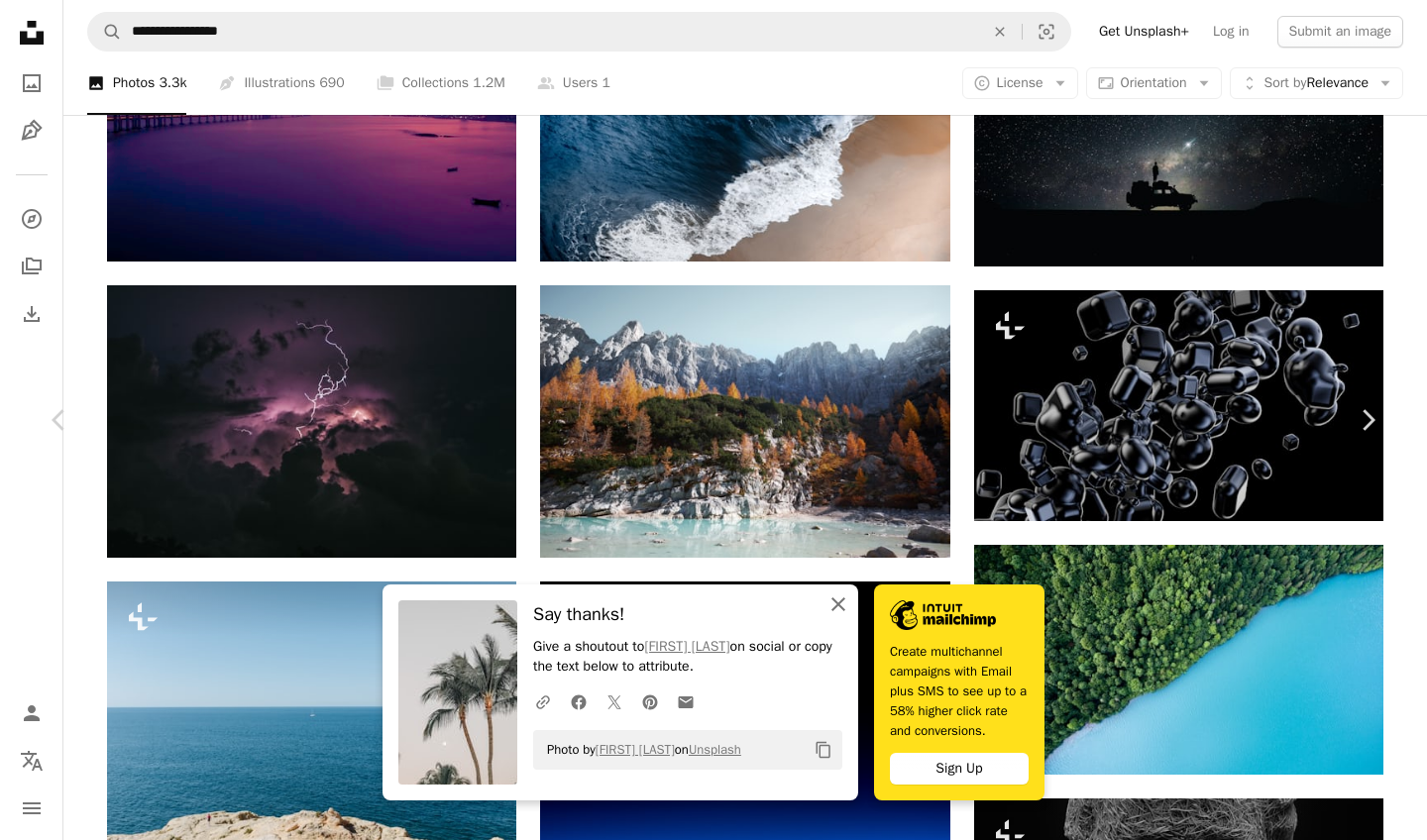 click on "An X shape" 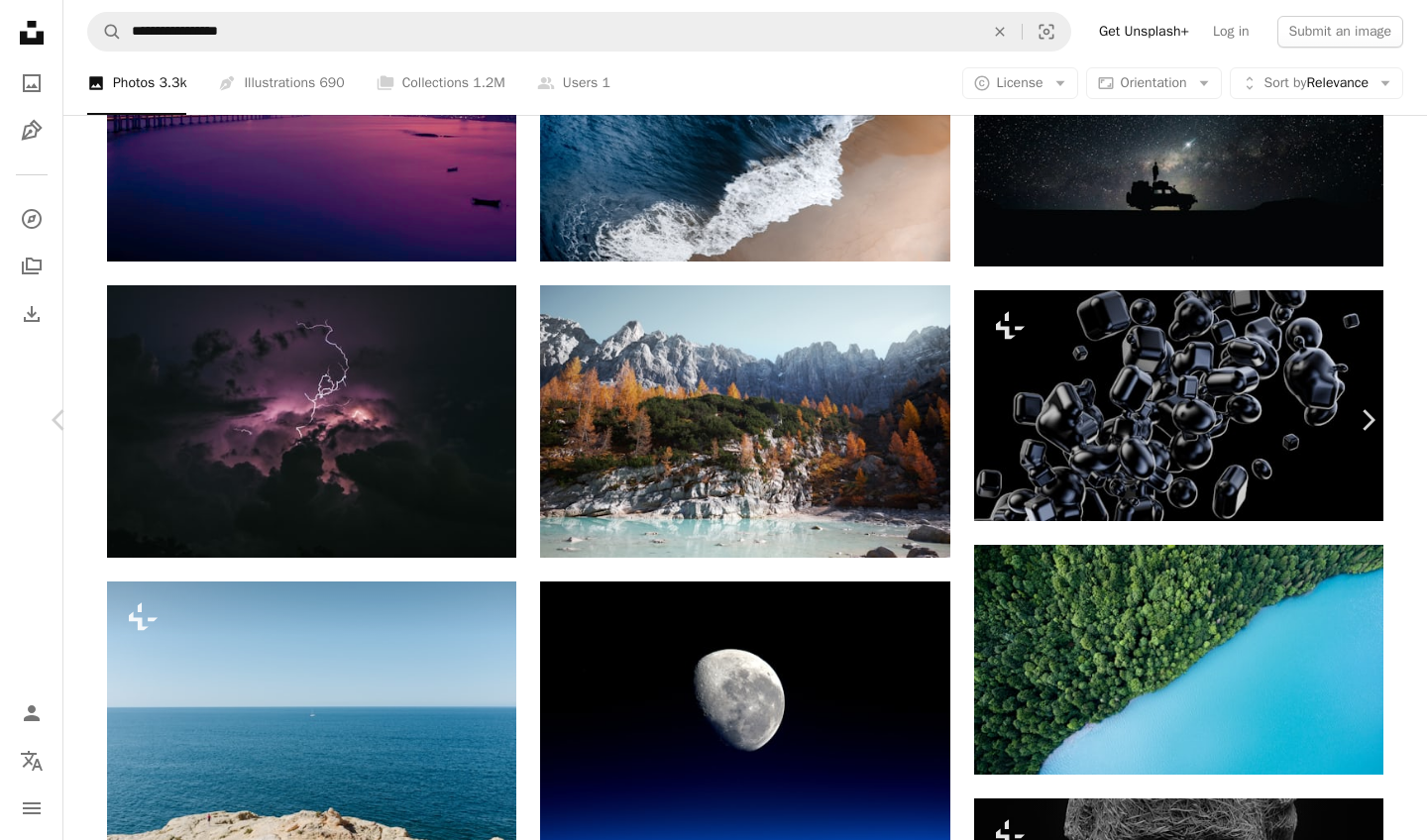 click at bounding box center [714, 3083] 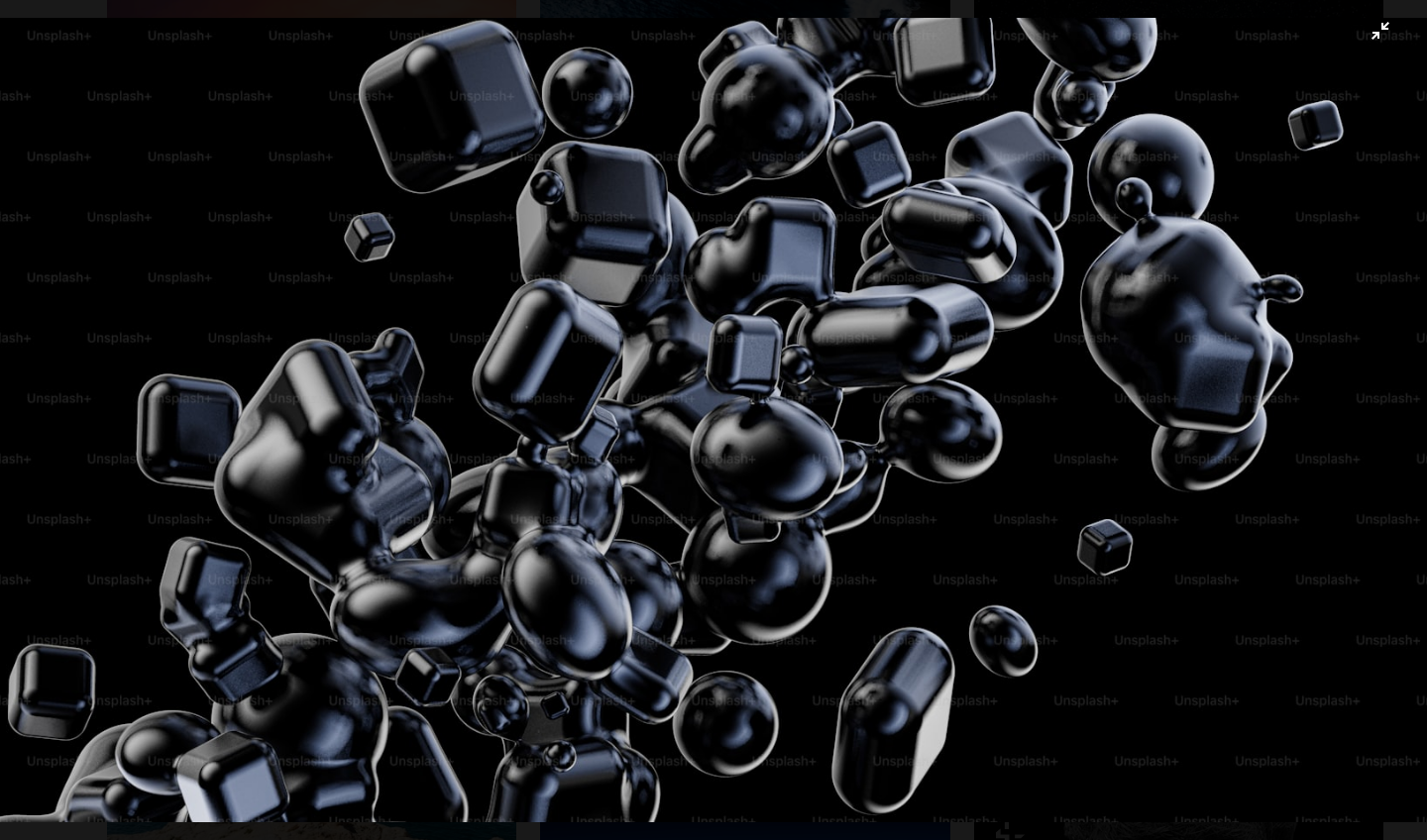 type 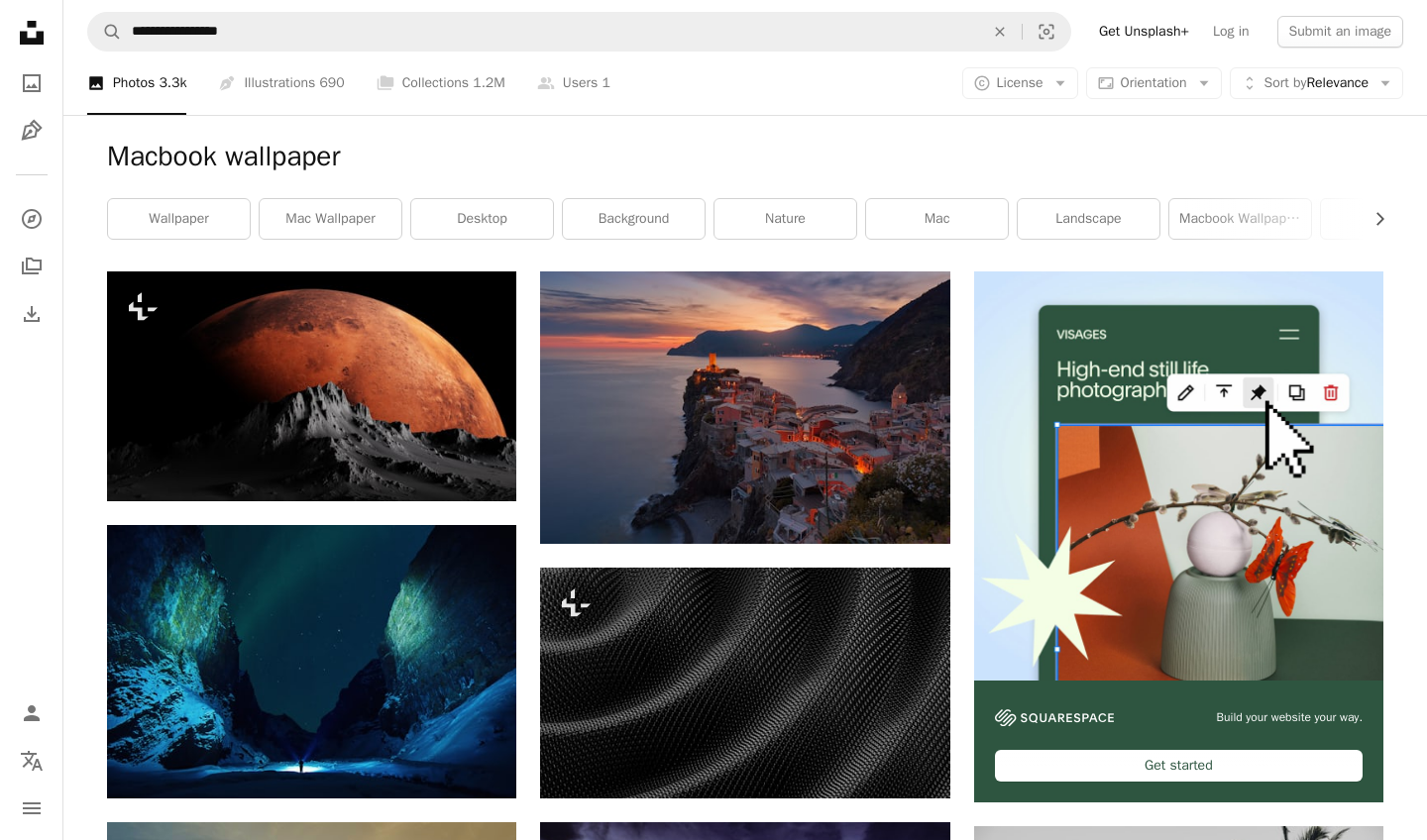scroll, scrollTop: 0, scrollLeft: 0, axis: both 